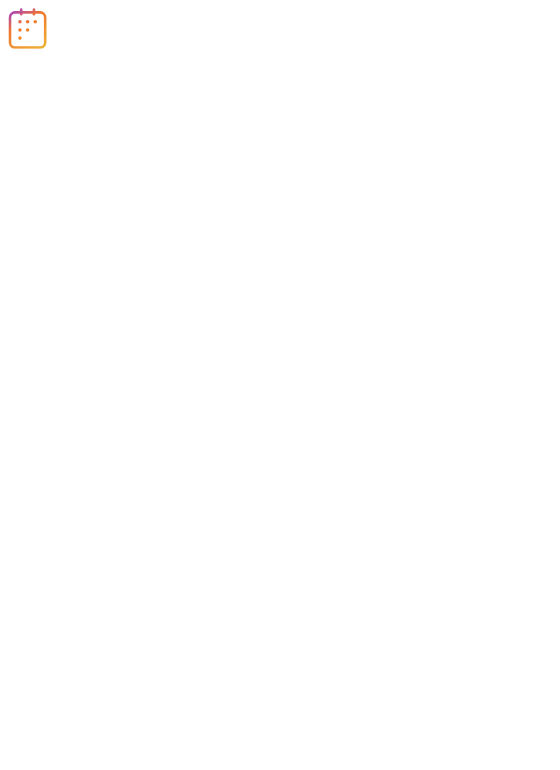 scroll, scrollTop: 0, scrollLeft: 0, axis: both 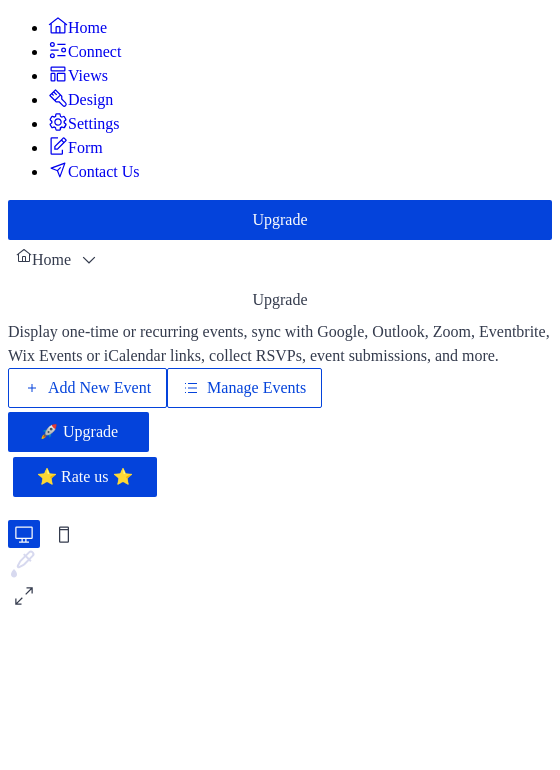 click on "Manage Events" at bounding box center [256, 388] 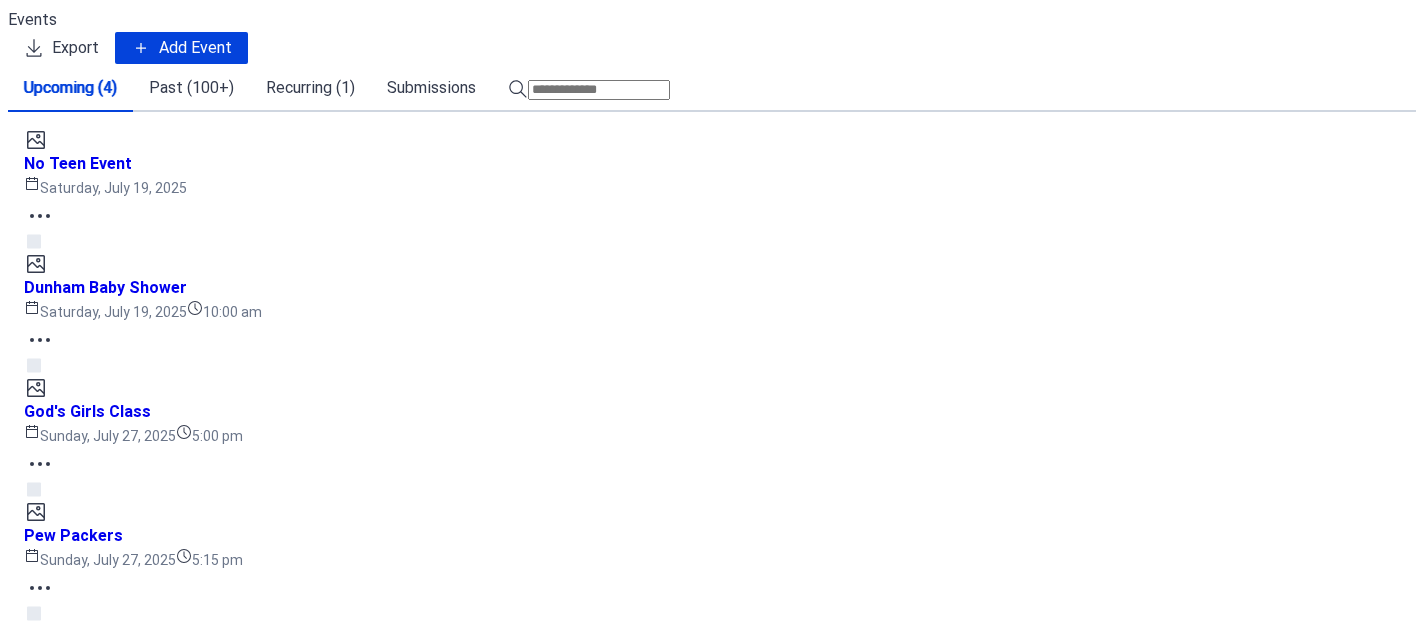 scroll, scrollTop: 0, scrollLeft: 0, axis: both 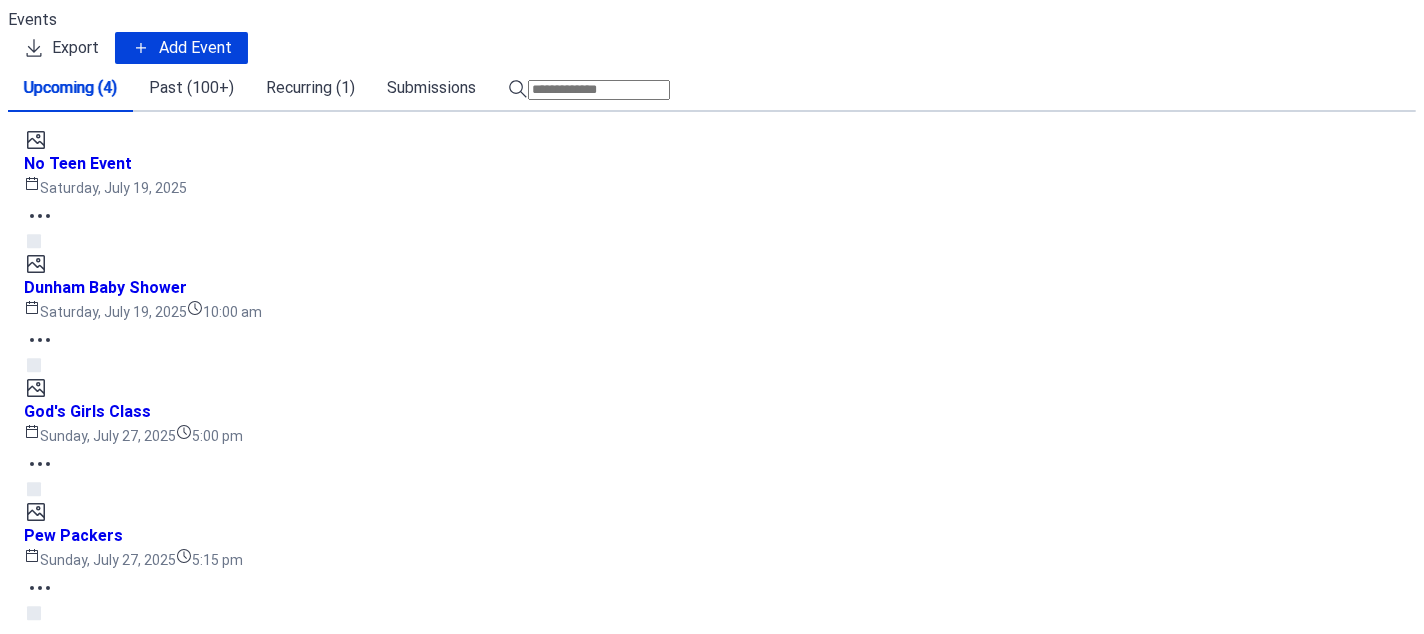 click on "Past (100+)" at bounding box center (191, 88) 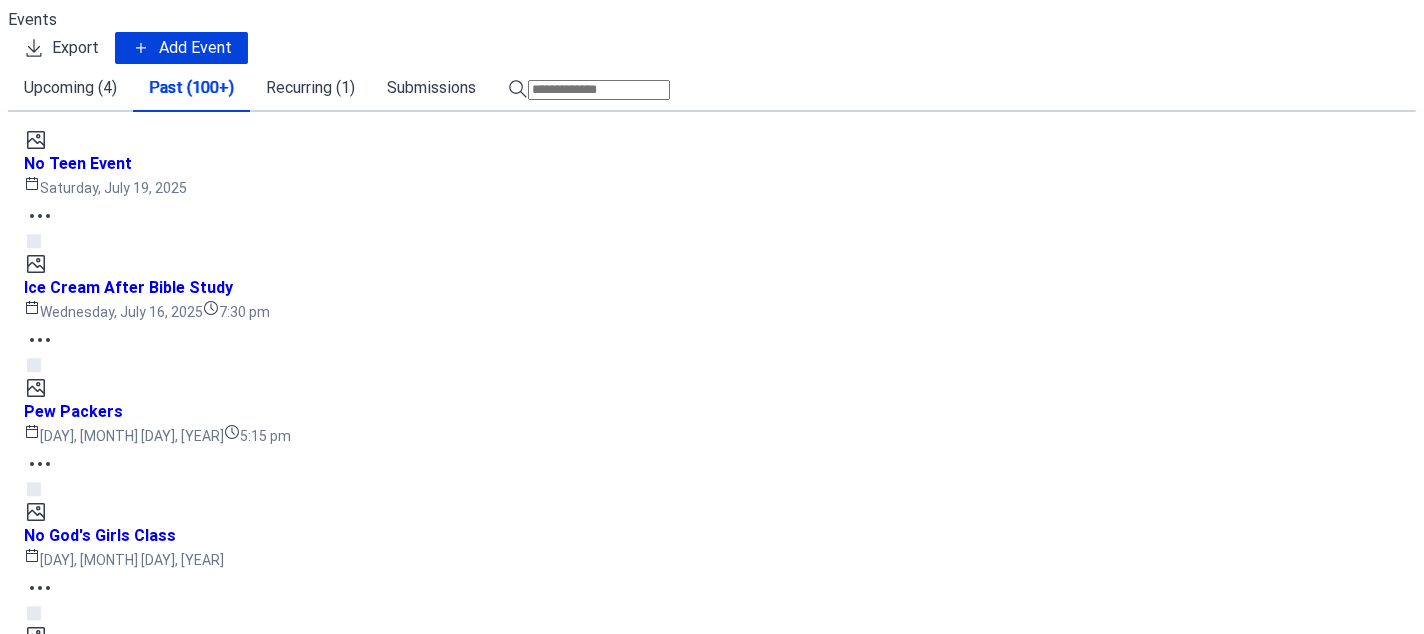 scroll, scrollTop: 4518, scrollLeft: 0, axis: vertical 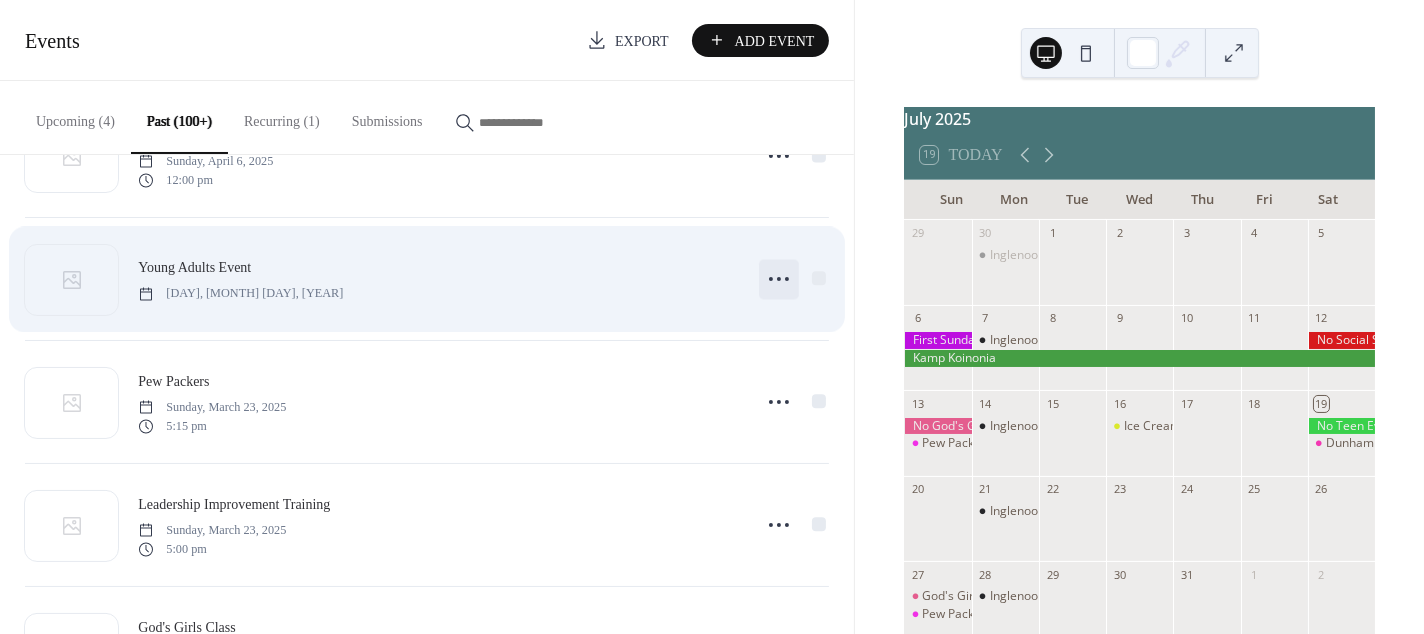 click 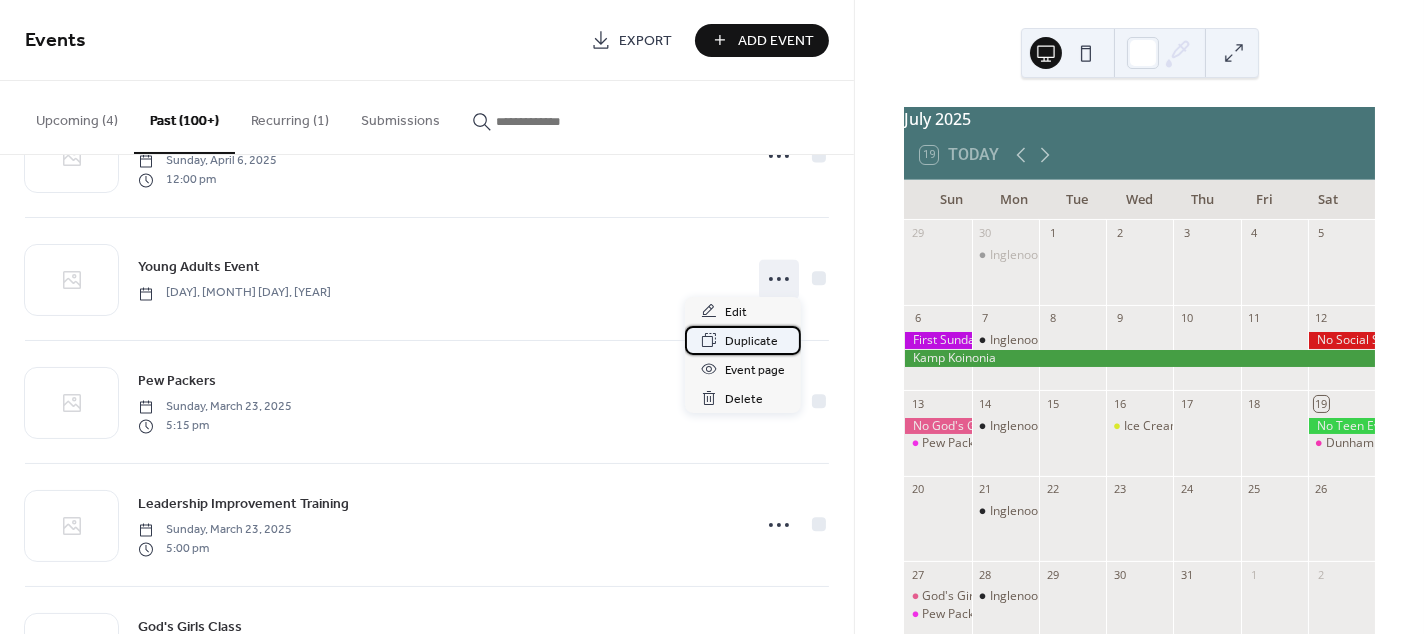 click on "Duplicate" at bounding box center [751, 341] 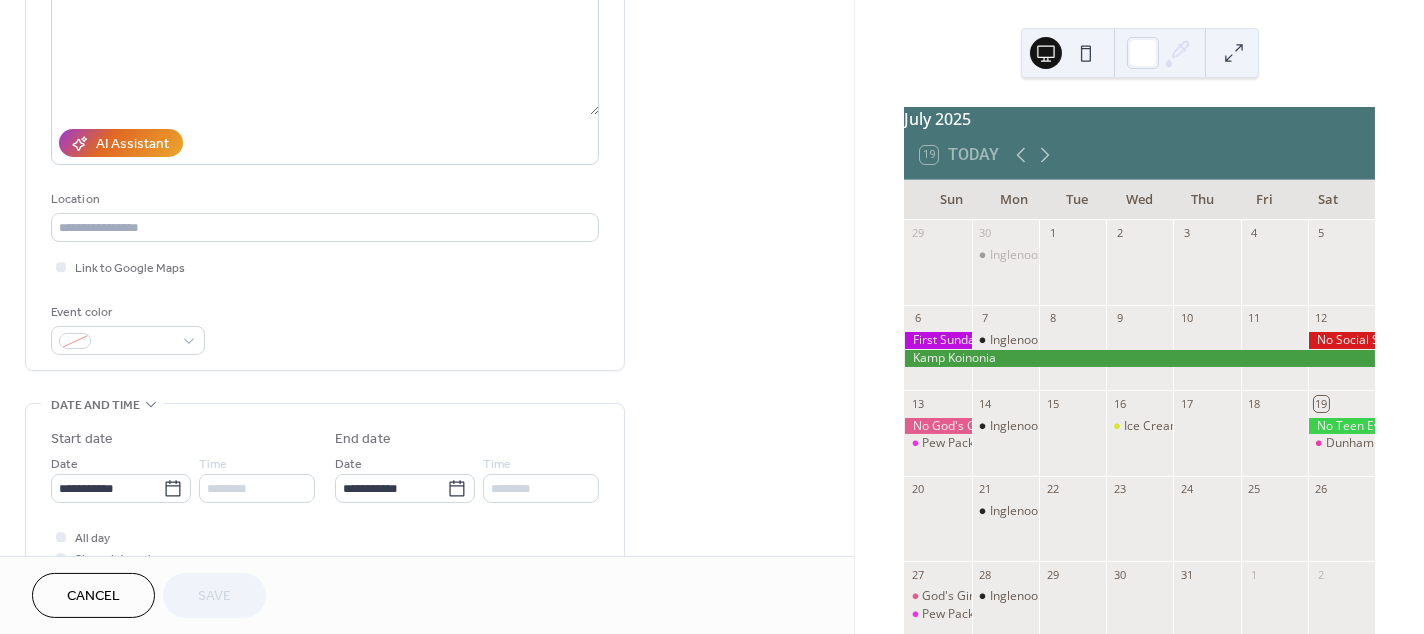 scroll, scrollTop: 260, scrollLeft: 0, axis: vertical 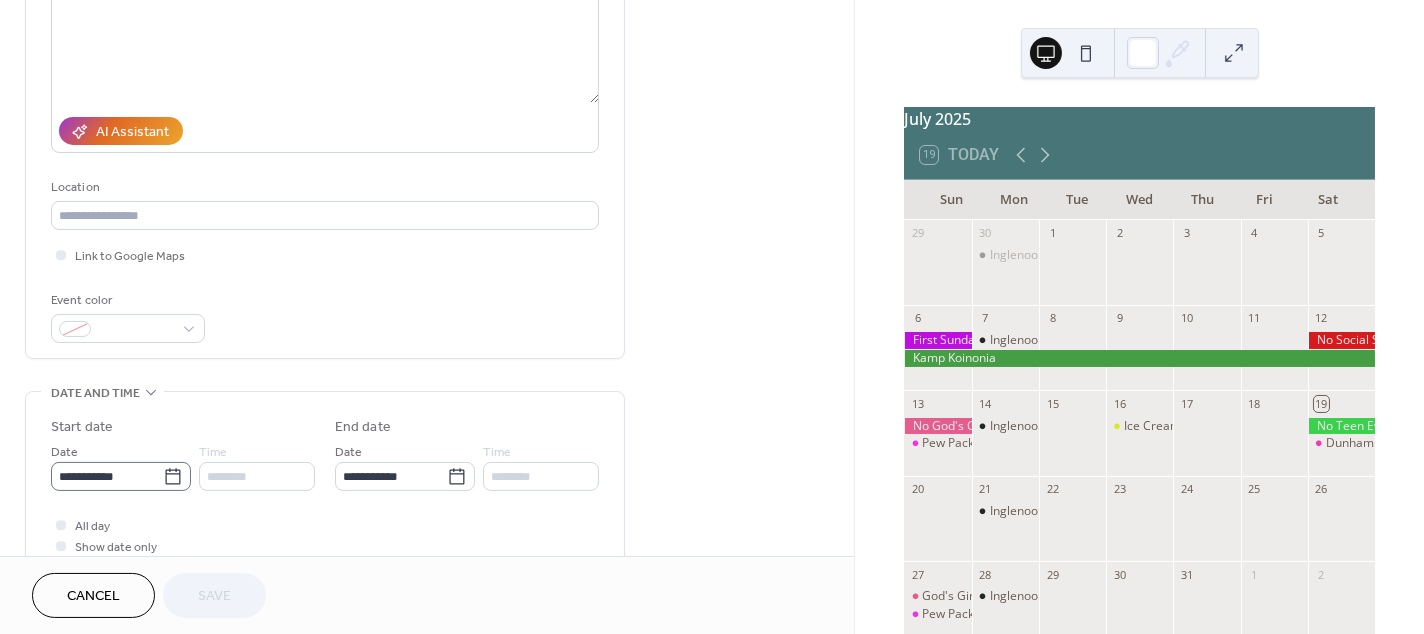 click 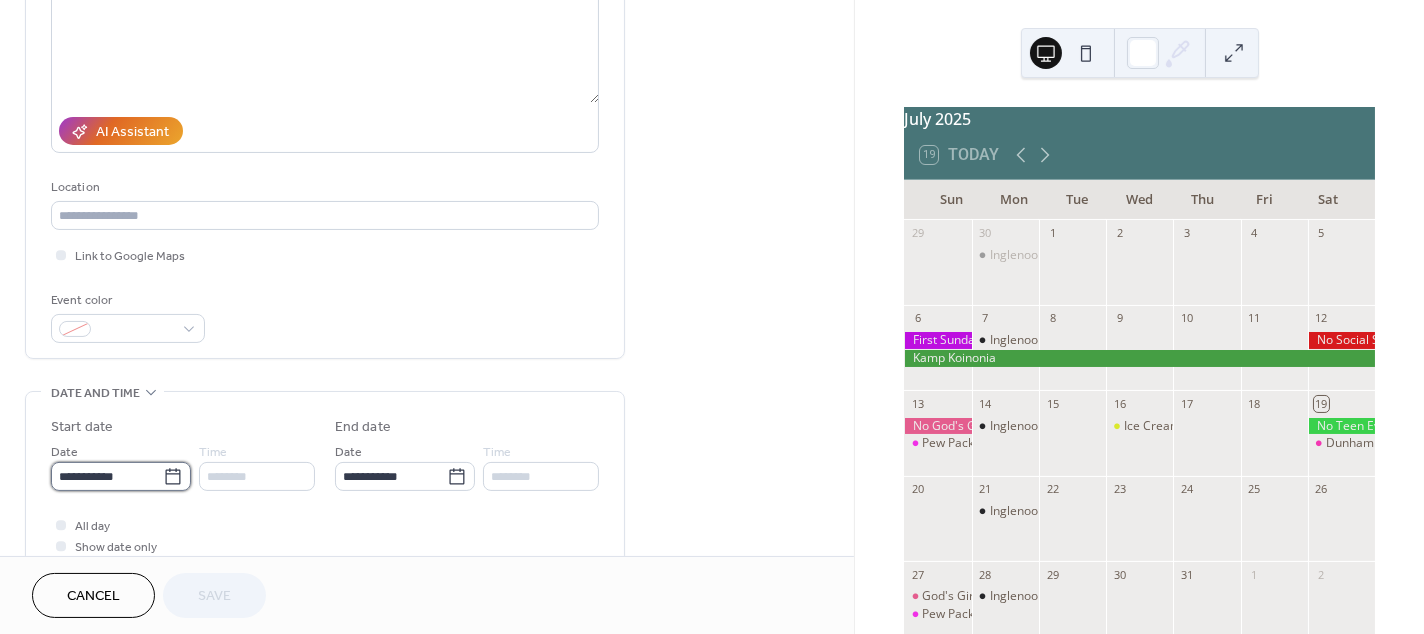 click on "**********" at bounding box center [107, 476] 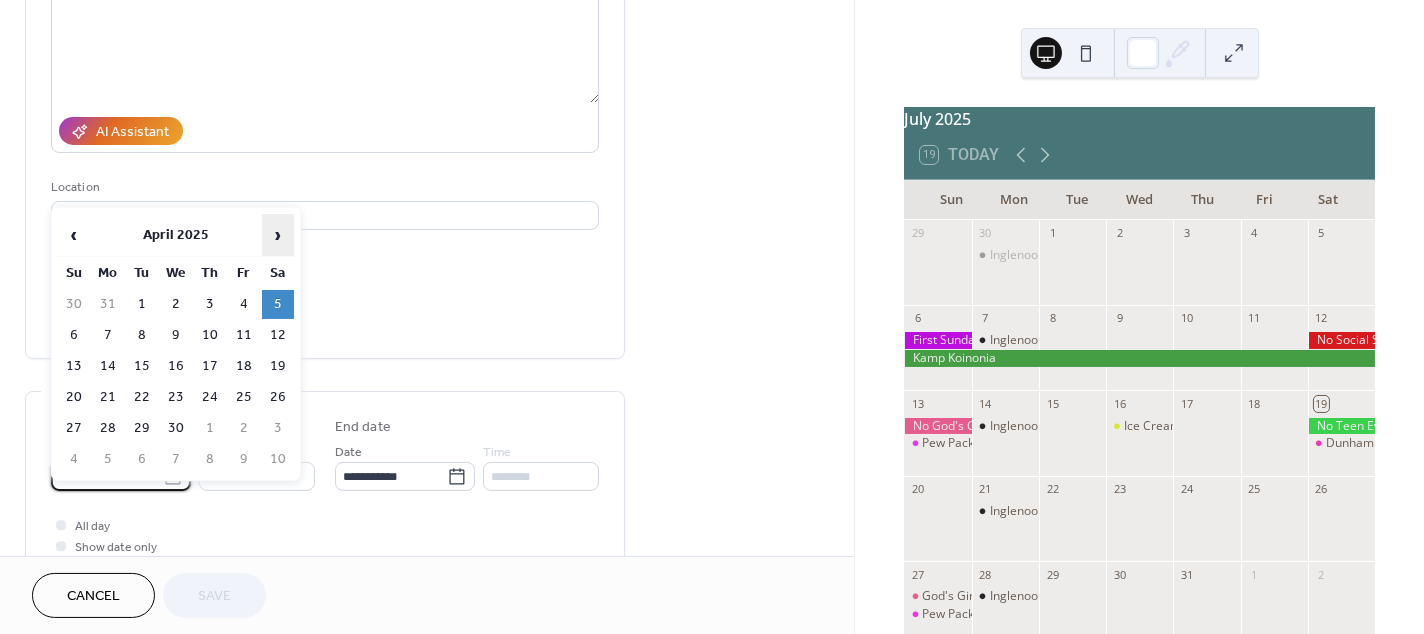 click on "›" at bounding box center (278, 235) 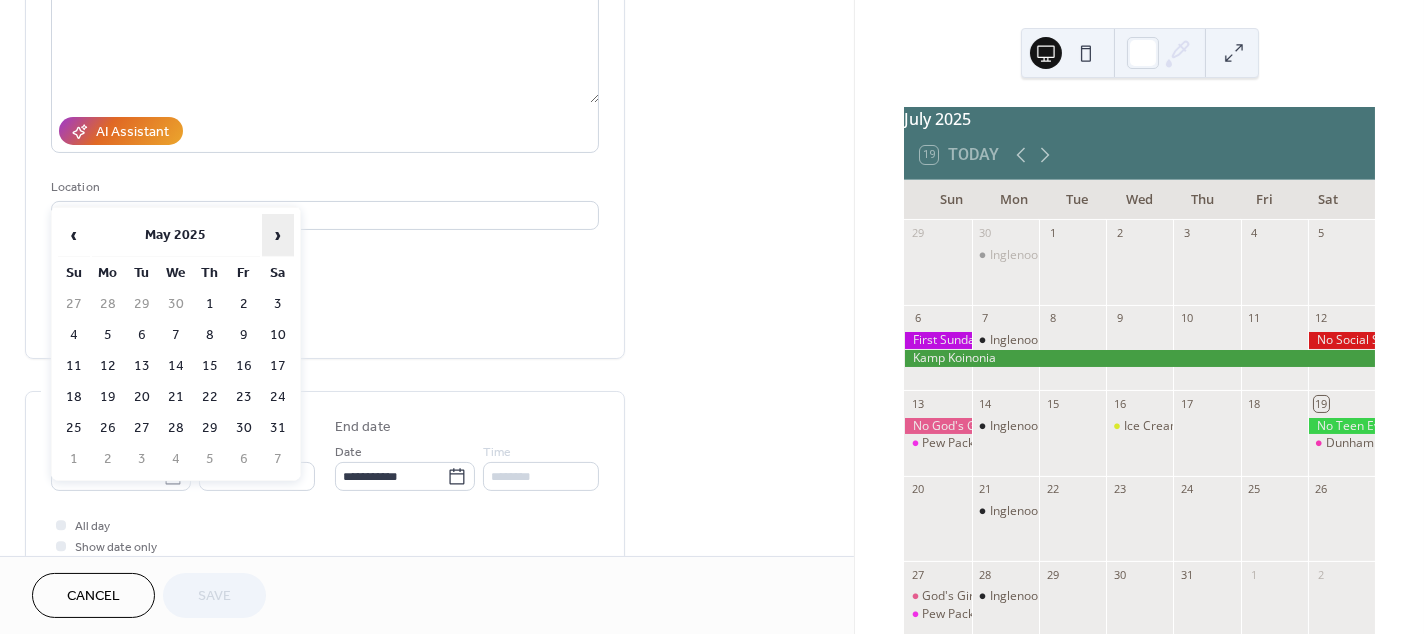 click on "›" at bounding box center [278, 235] 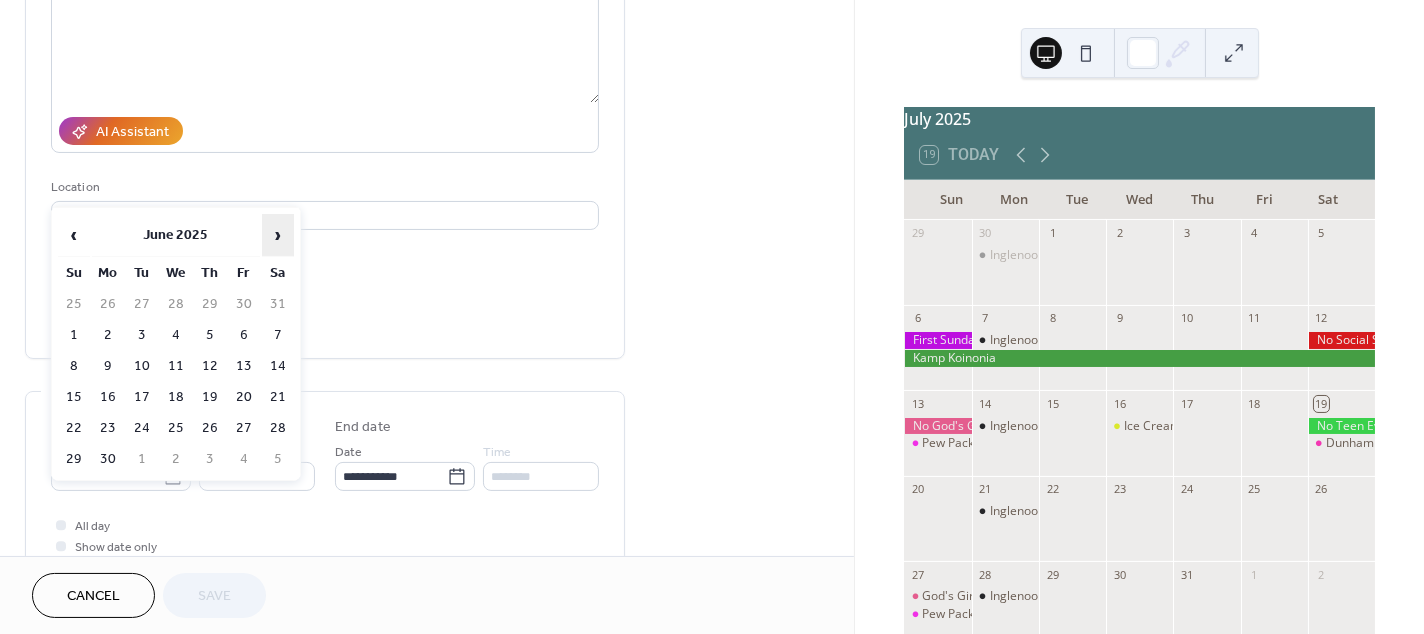 click on "›" at bounding box center (278, 235) 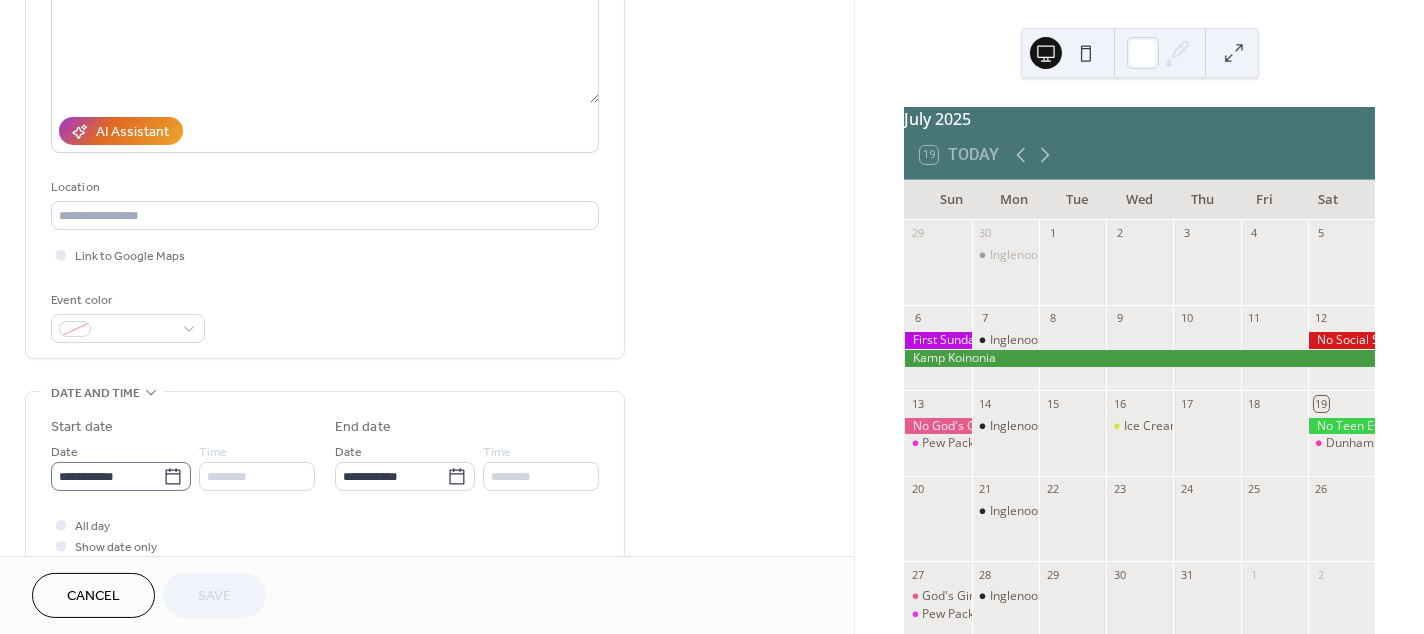 drag, startPoint x: 168, startPoint y: 480, endPoint x: 172, endPoint y: 493, distance: 13.601471 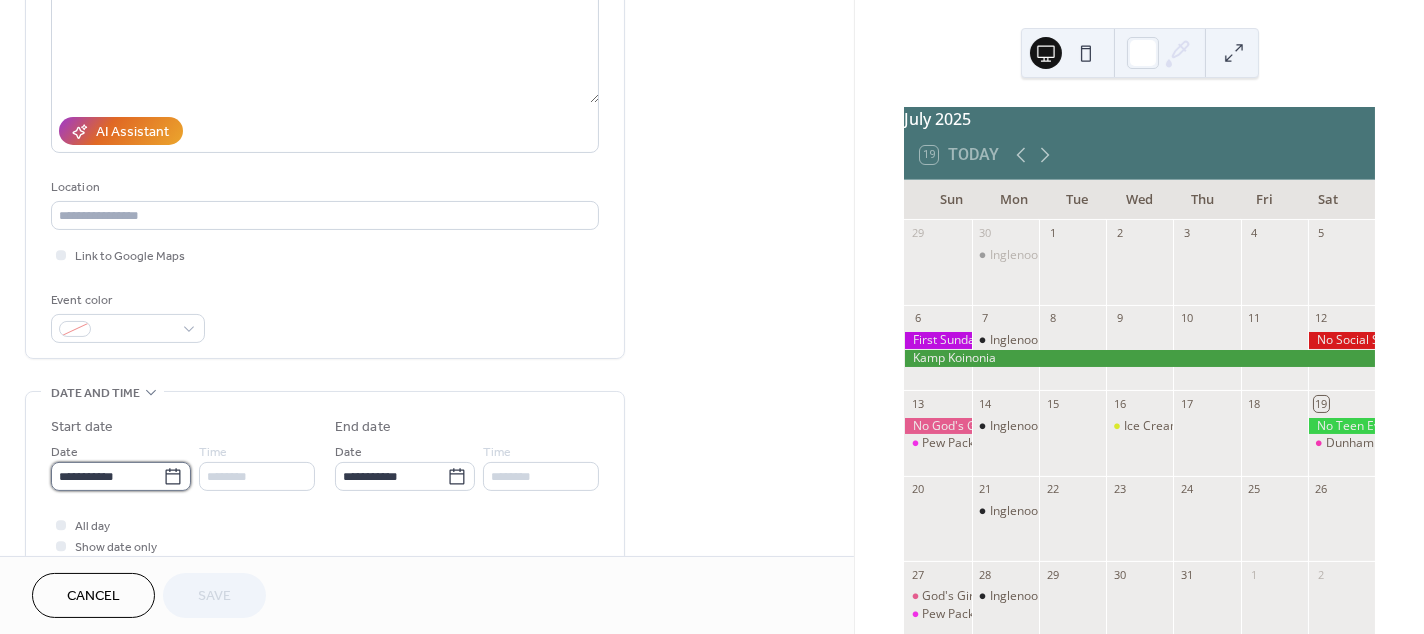 click on "**********" at bounding box center [107, 476] 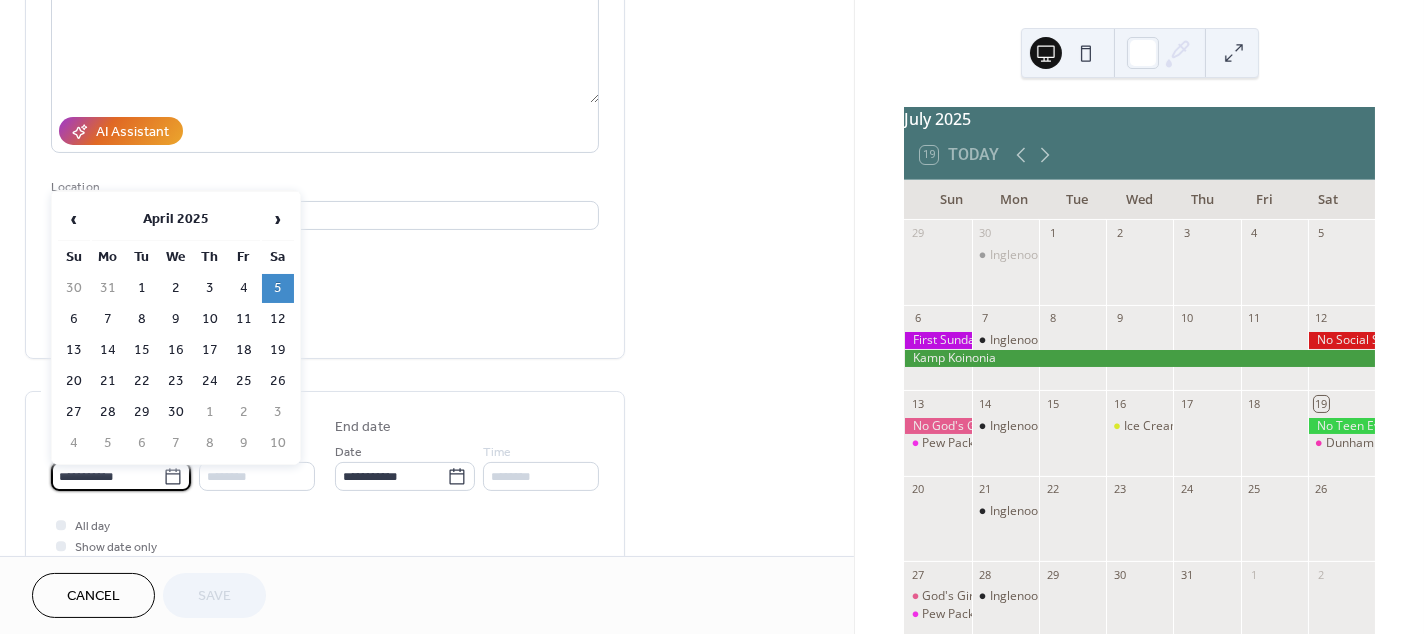 click 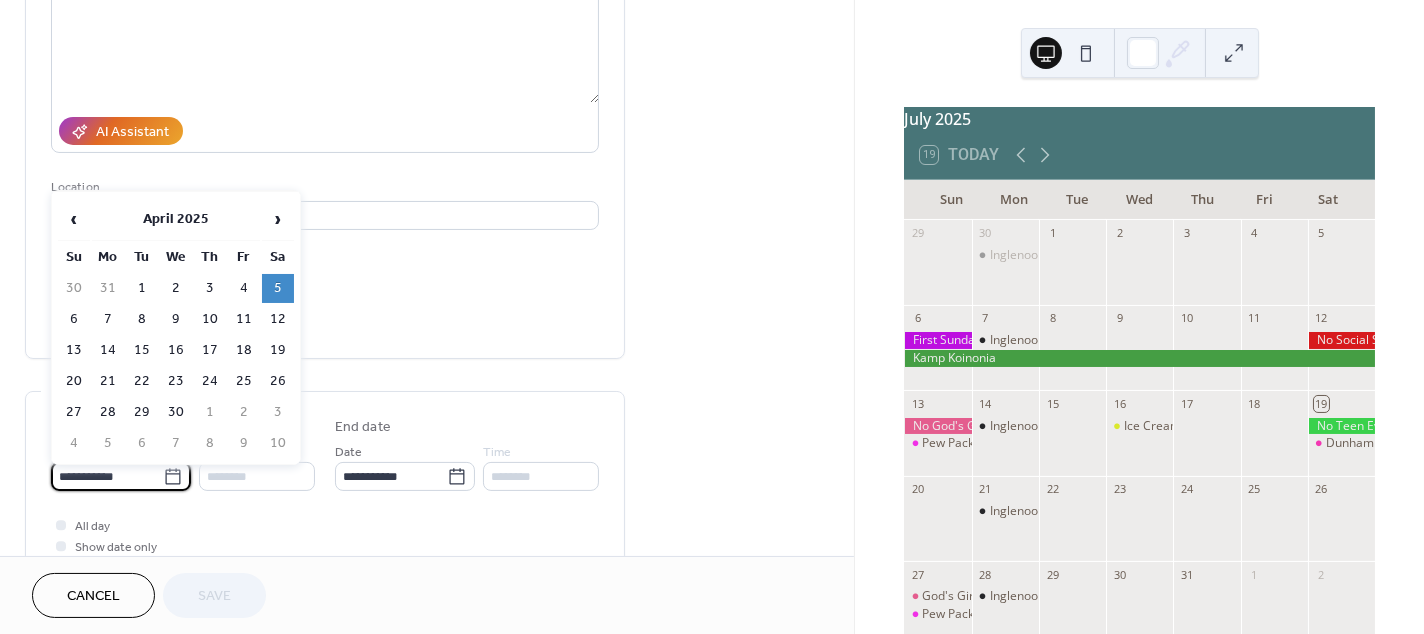 click on "**********" at bounding box center (107, 476) 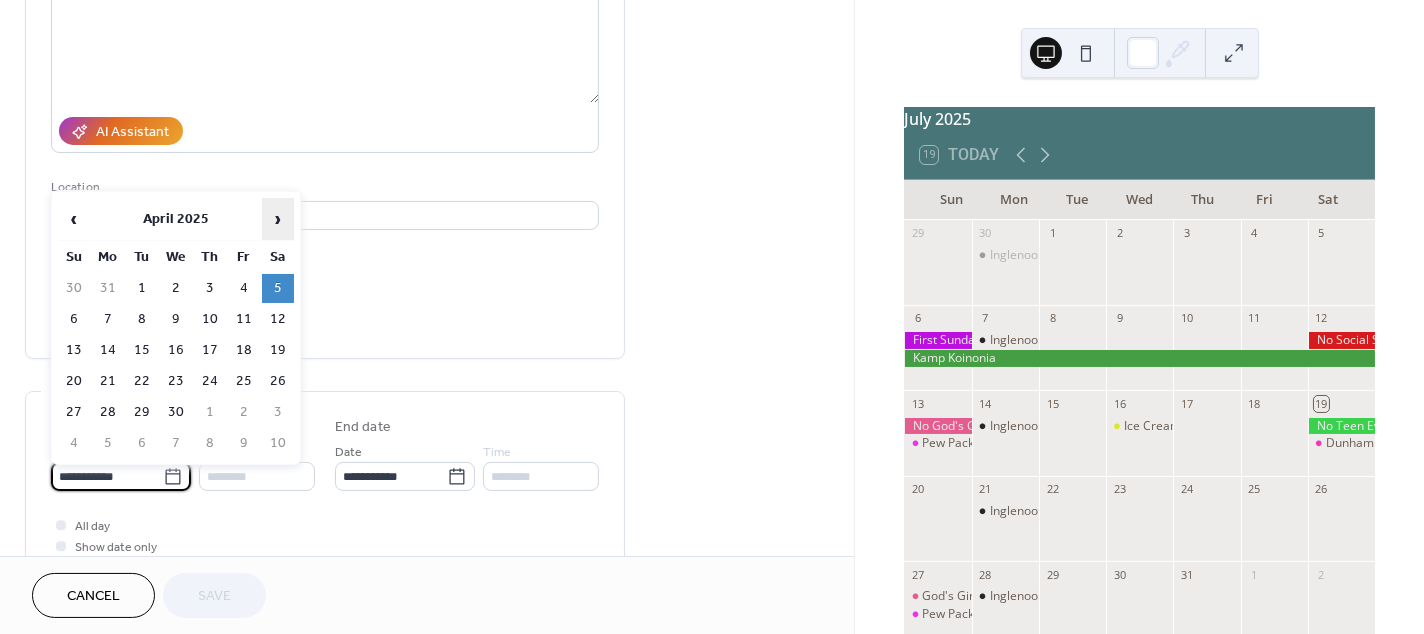 click on "›" at bounding box center [278, 219] 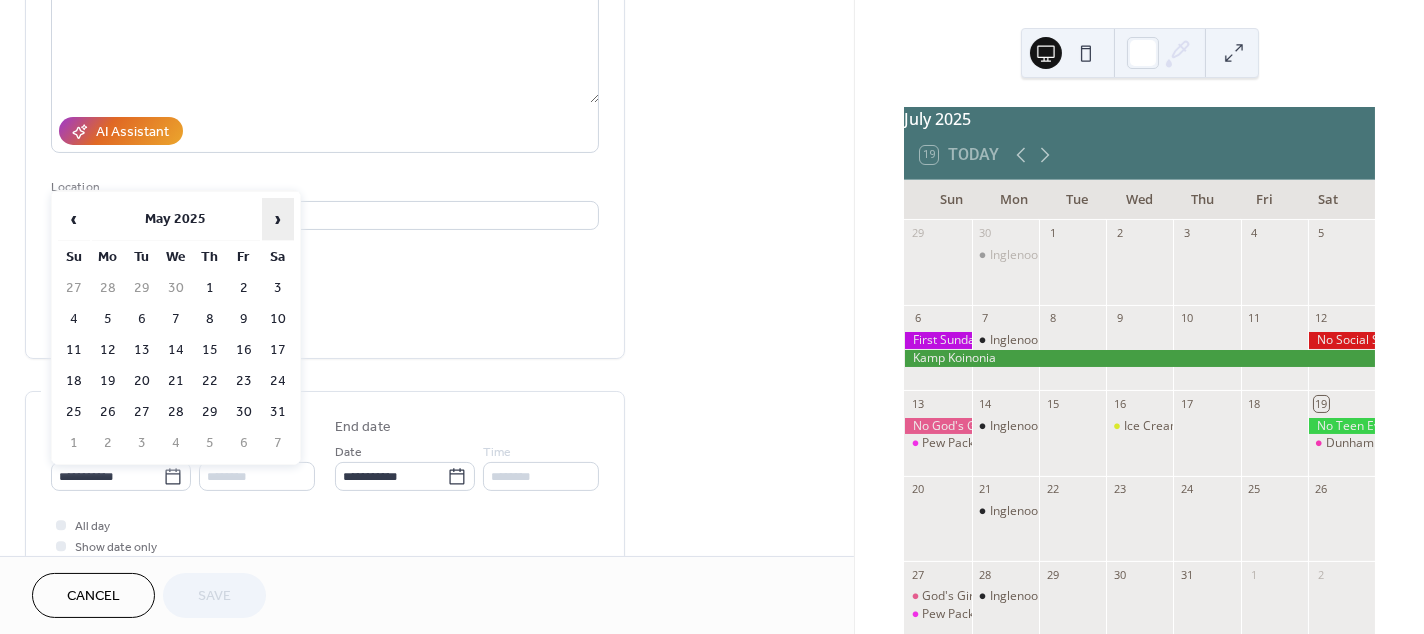 click on "›" at bounding box center [278, 219] 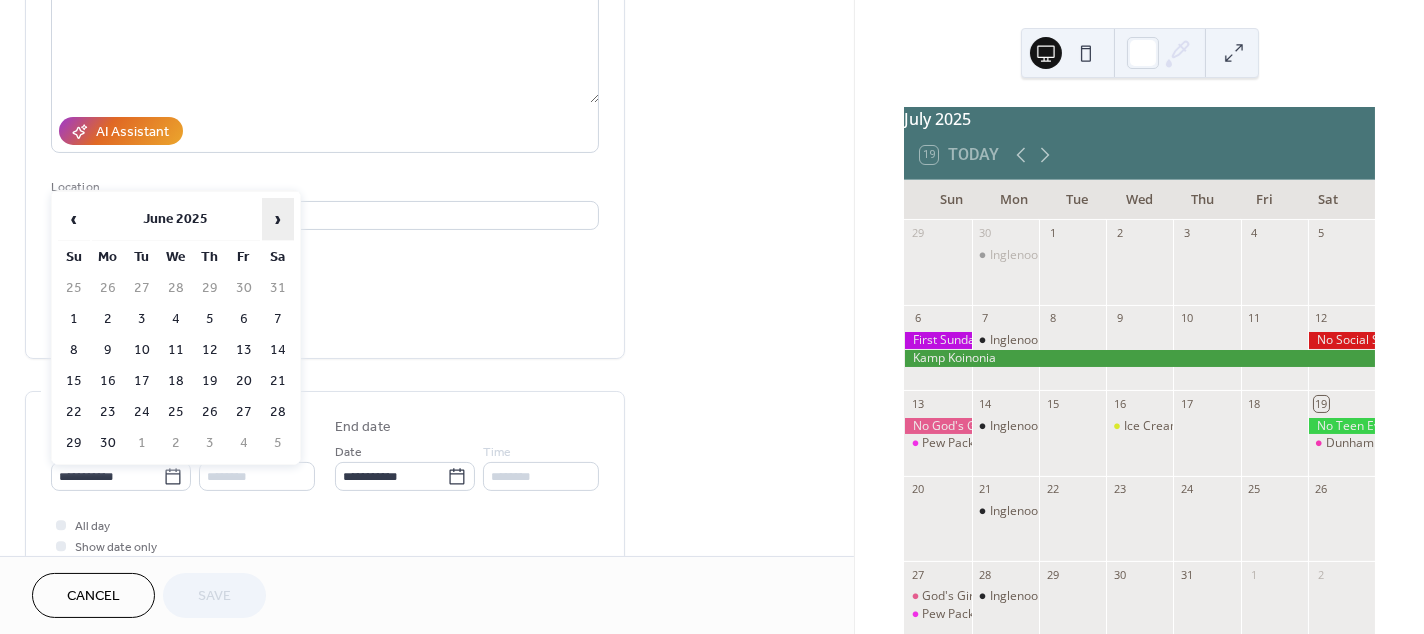 click on "›" at bounding box center [278, 219] 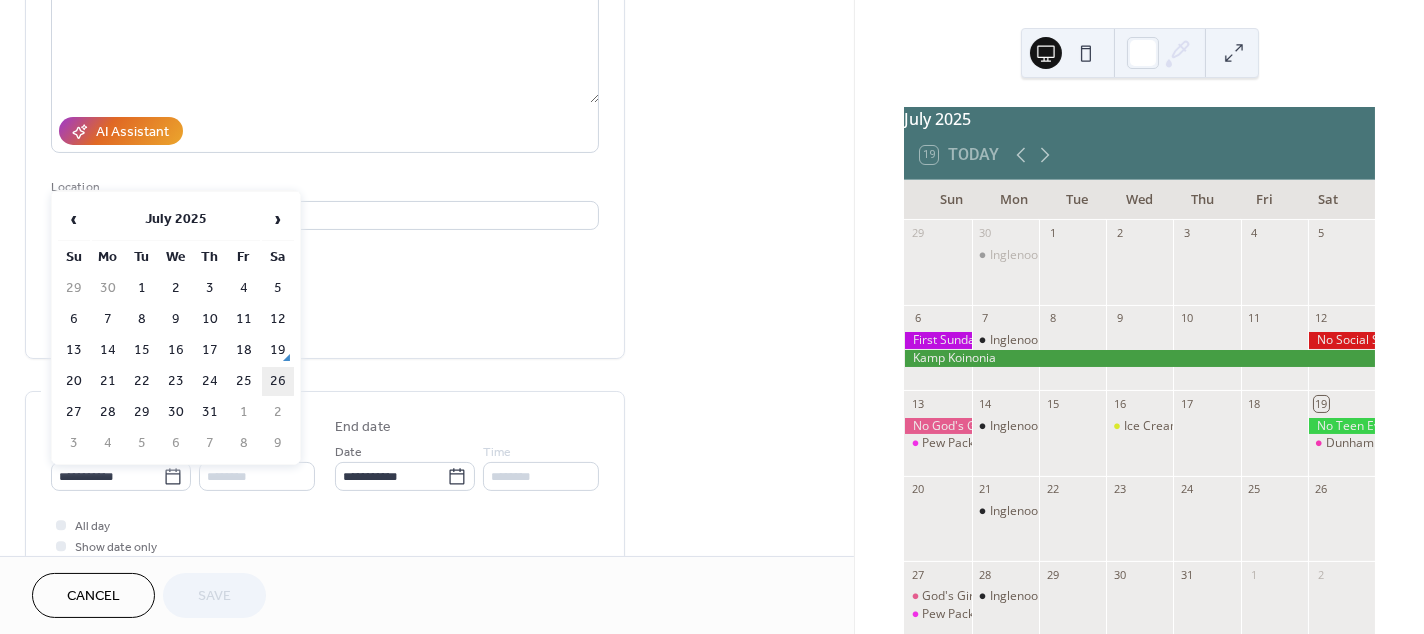 click on "26" at bounding box center [278, 381] 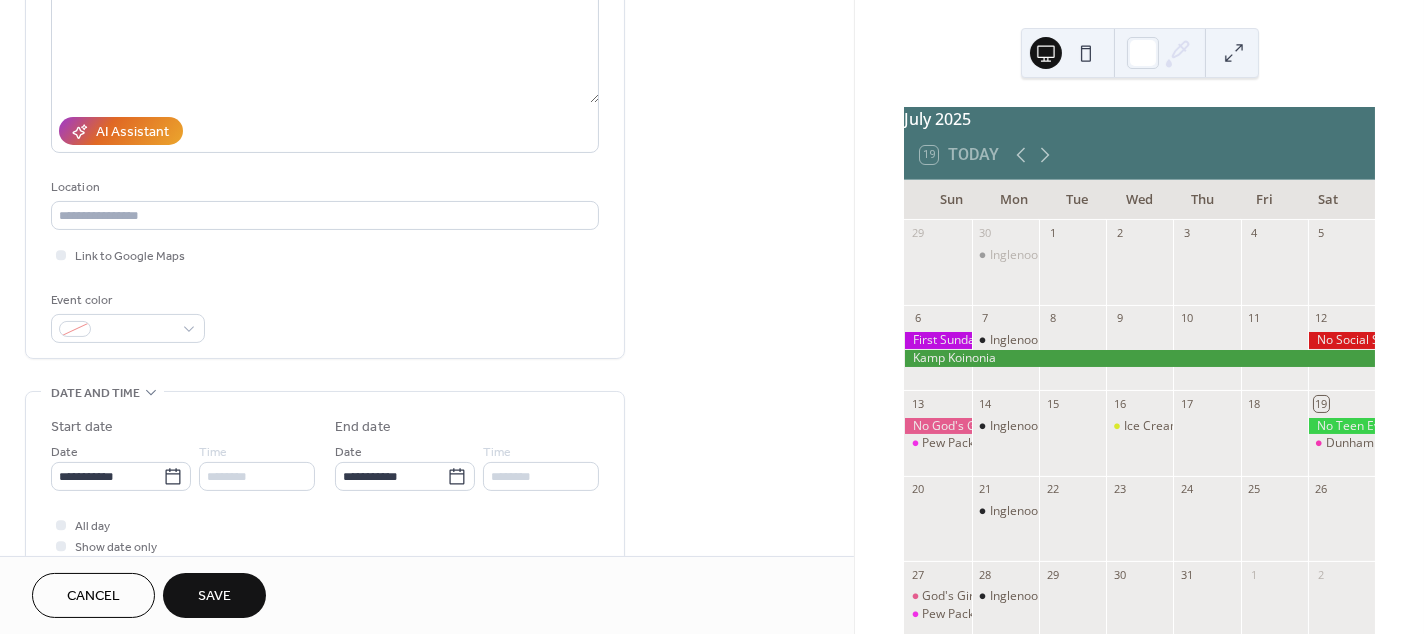 type on "**********" 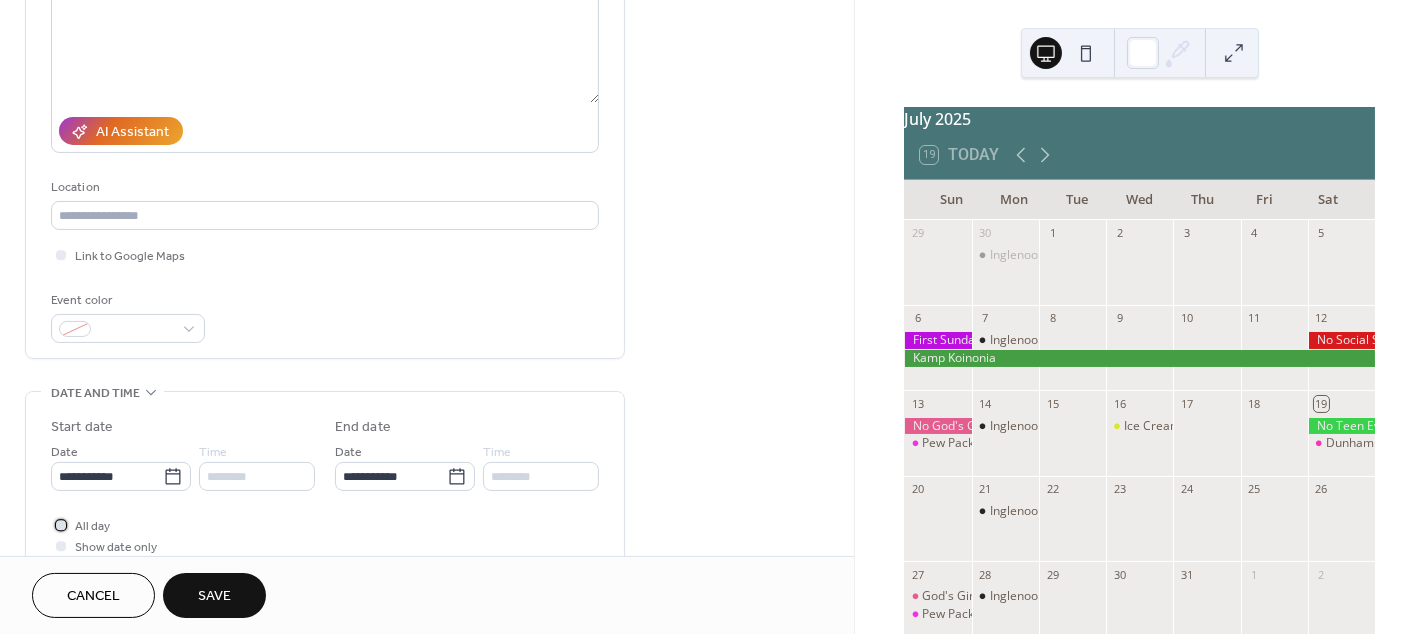 click at bounding box center (61, 525) 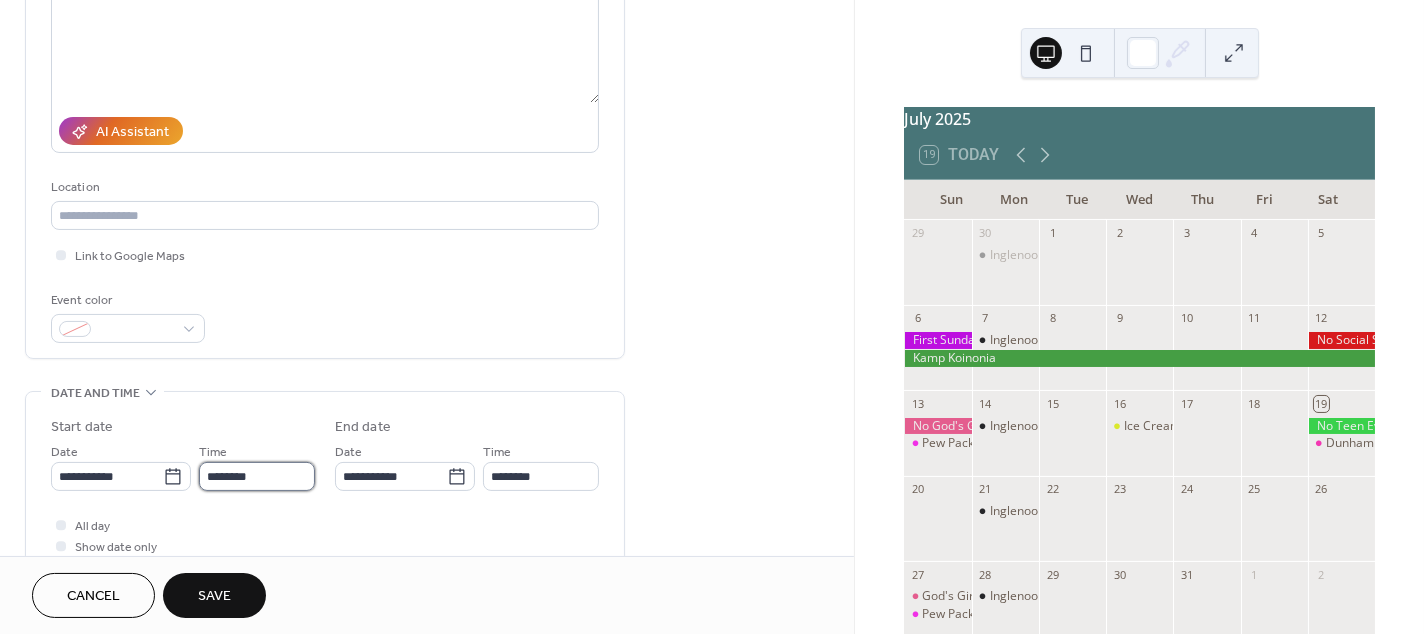 click on "********" at bounding box center [257, 476] 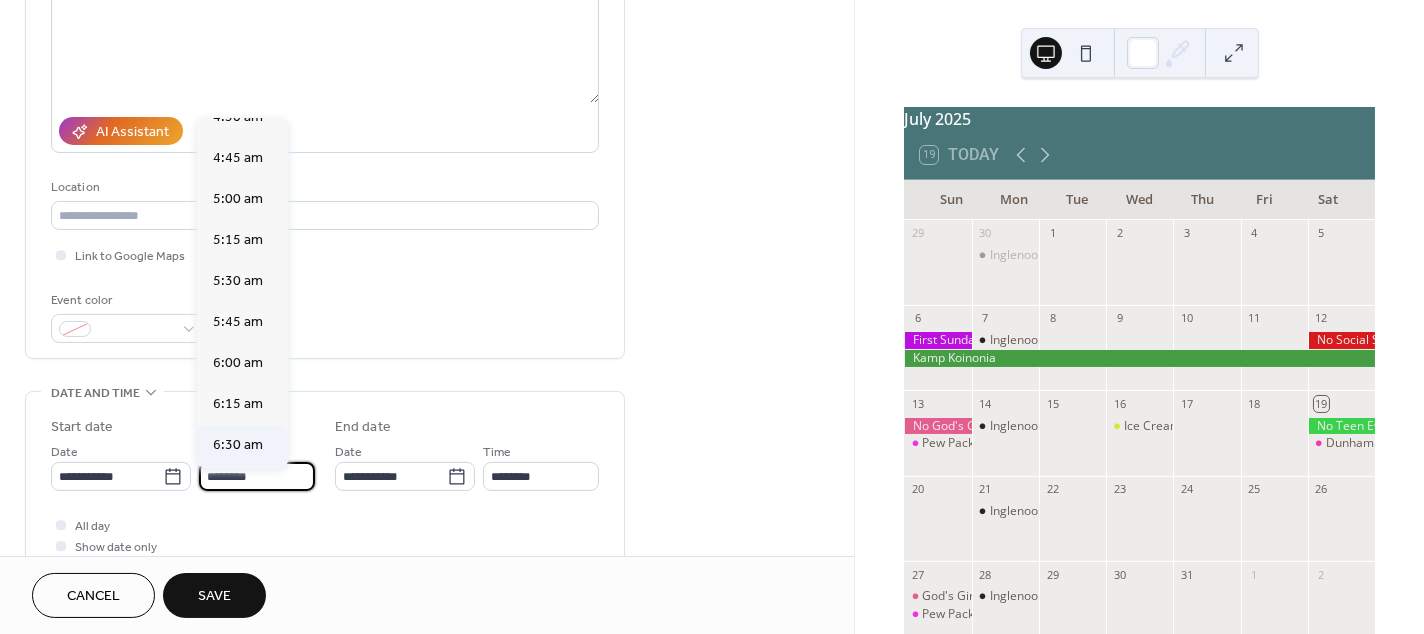 scroll, scrollTop: 758, scrollLeft: 0, axis: vertical 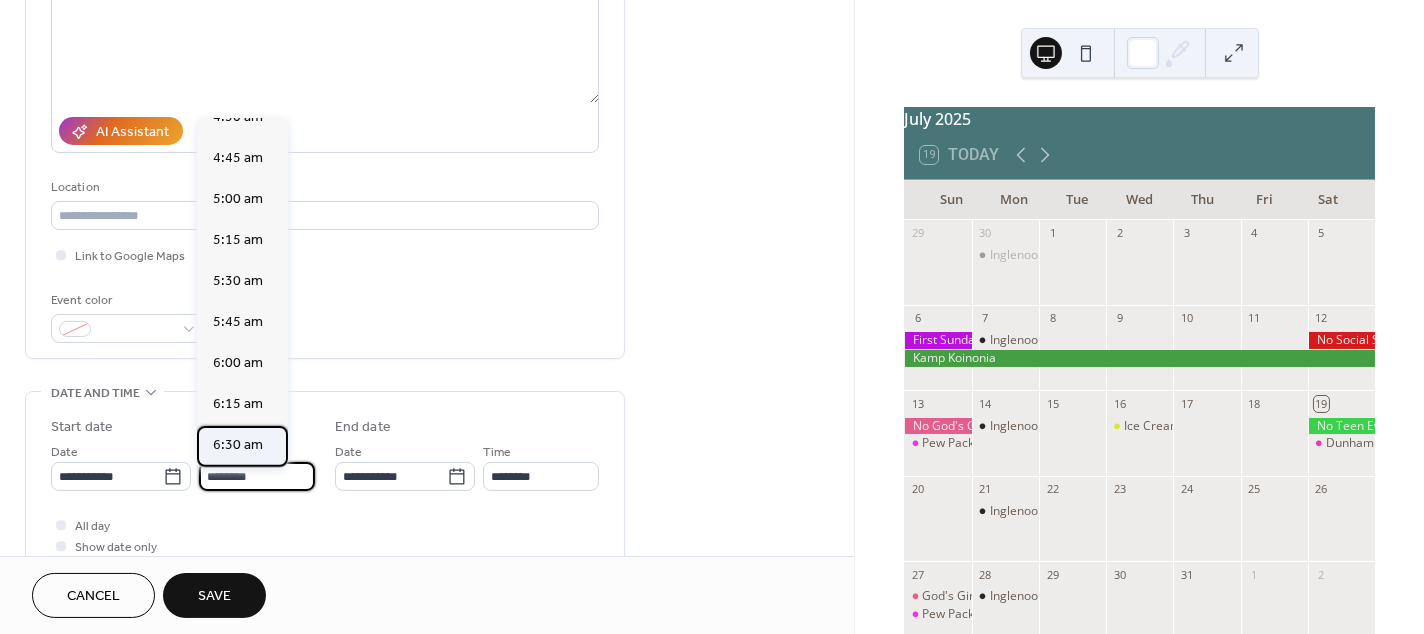click on "6:30 am" at bounding box center [238, 446] 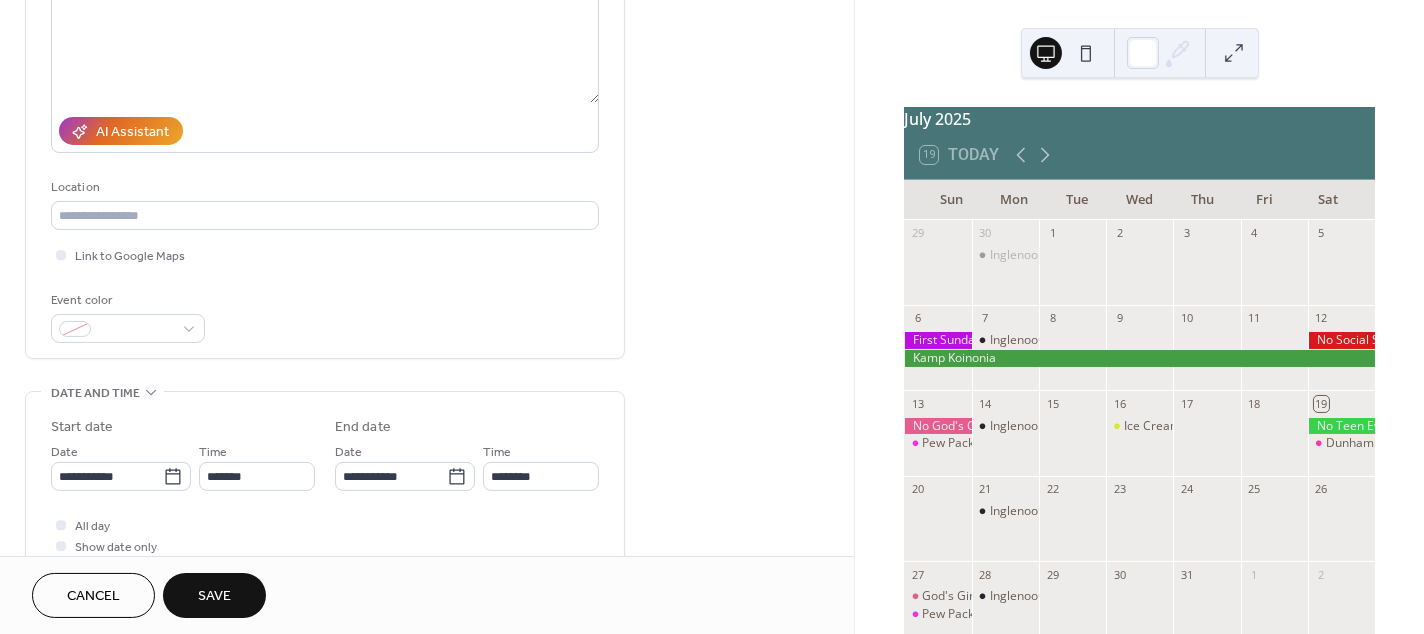 type on "*******" 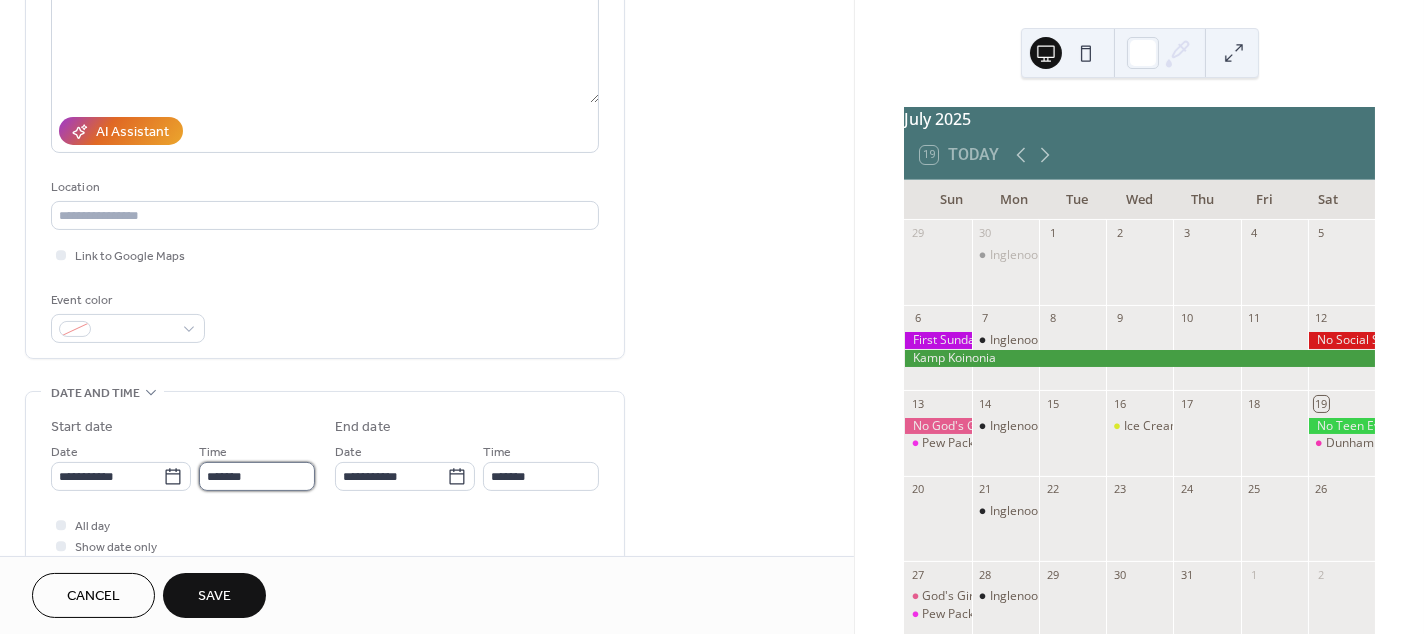 click on "*******" at bounding box center (257, 476) 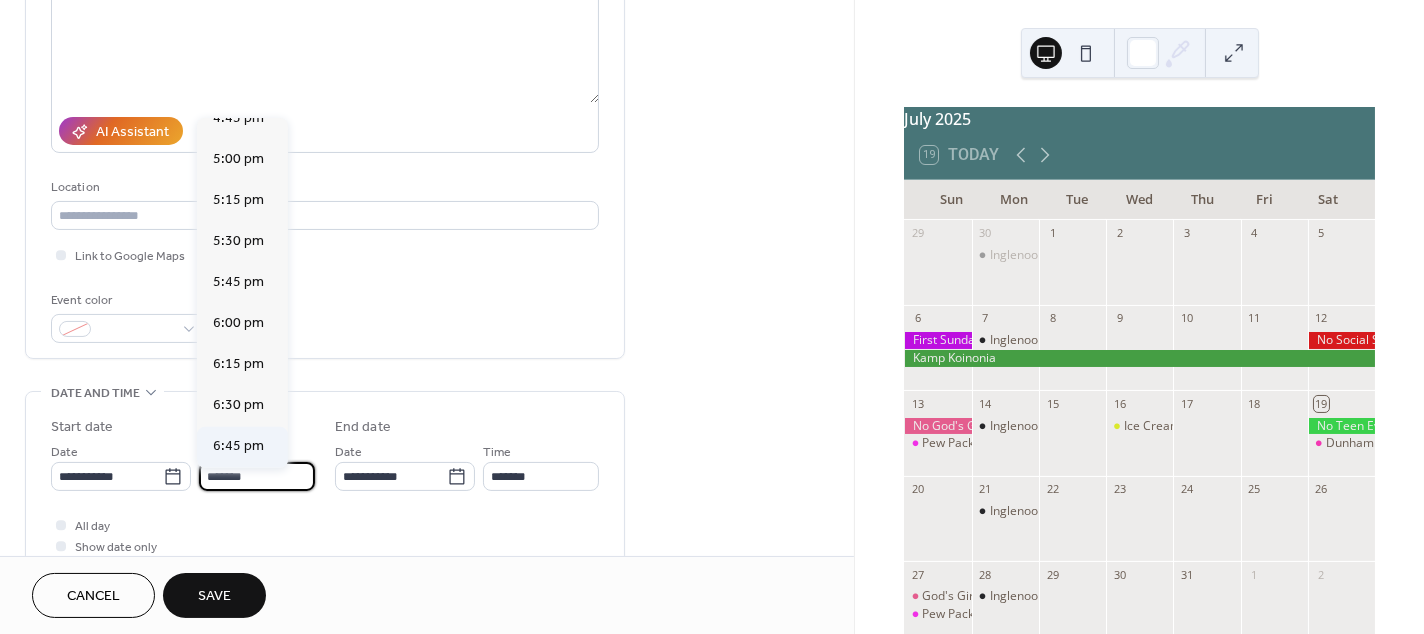 scroll, scrollTop: 2768, scrollLeft: 0, axis: vertical 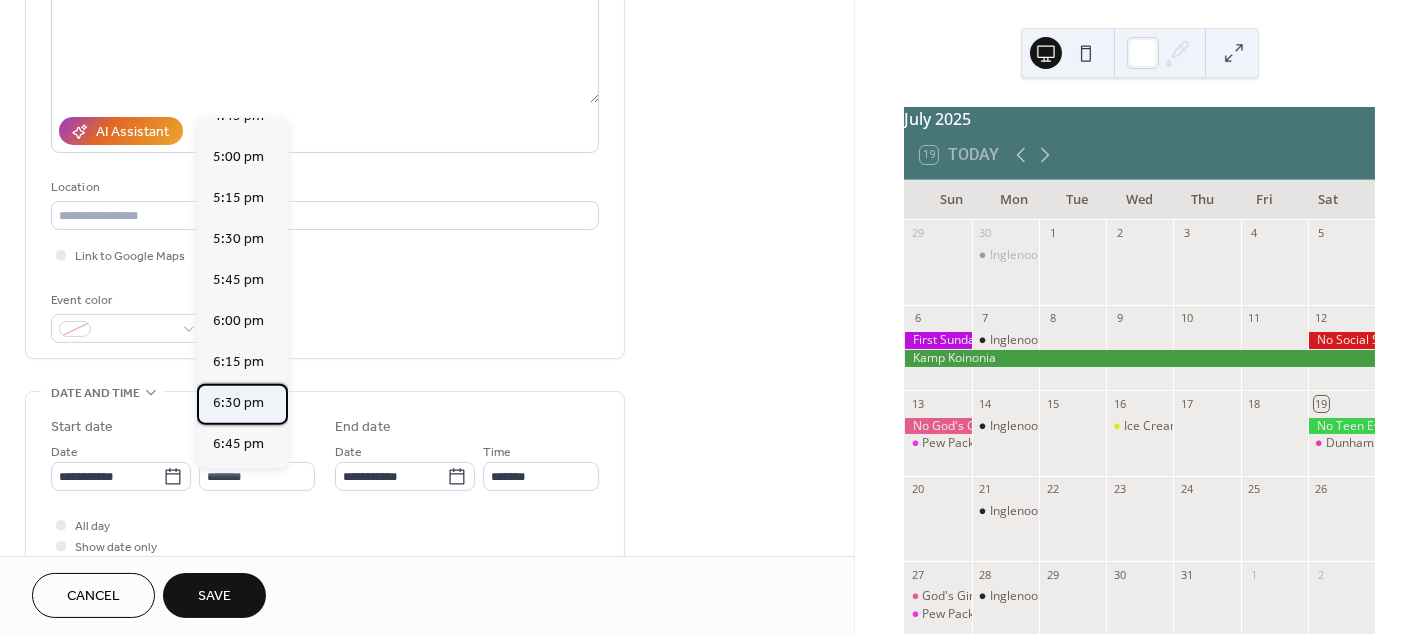 click on "6:30 pm" at bounding box center [238, 404] 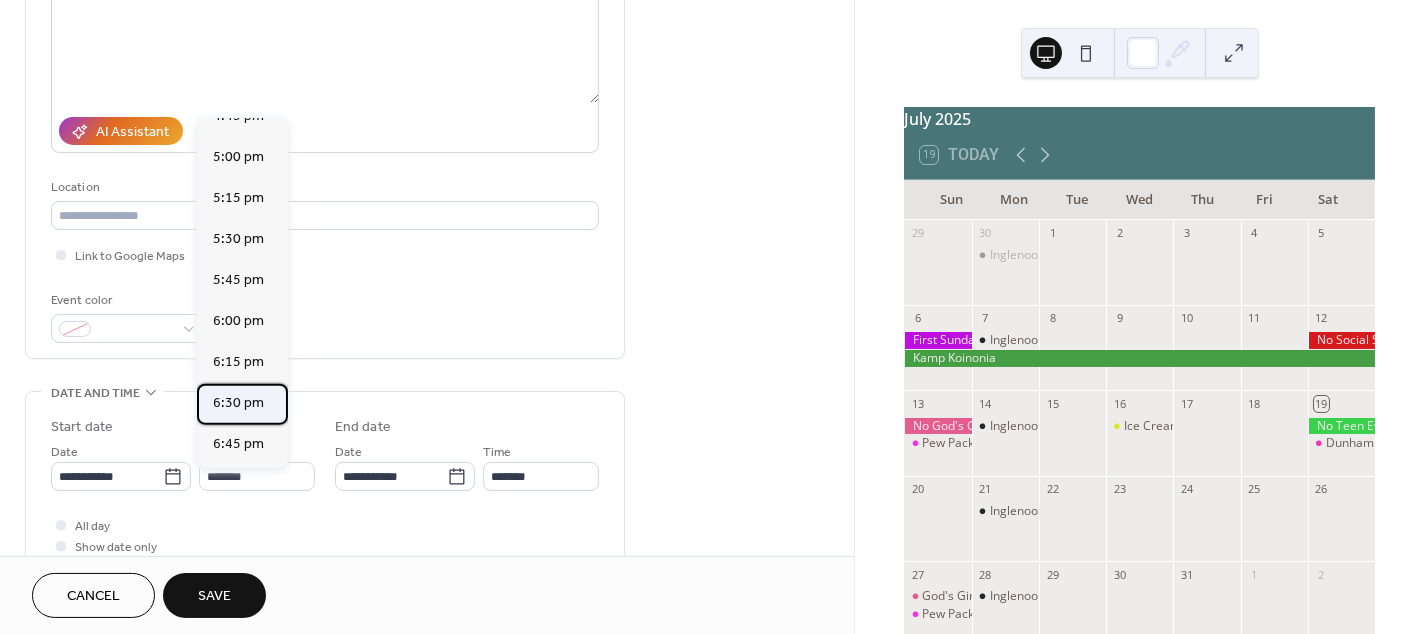 type on "*******" 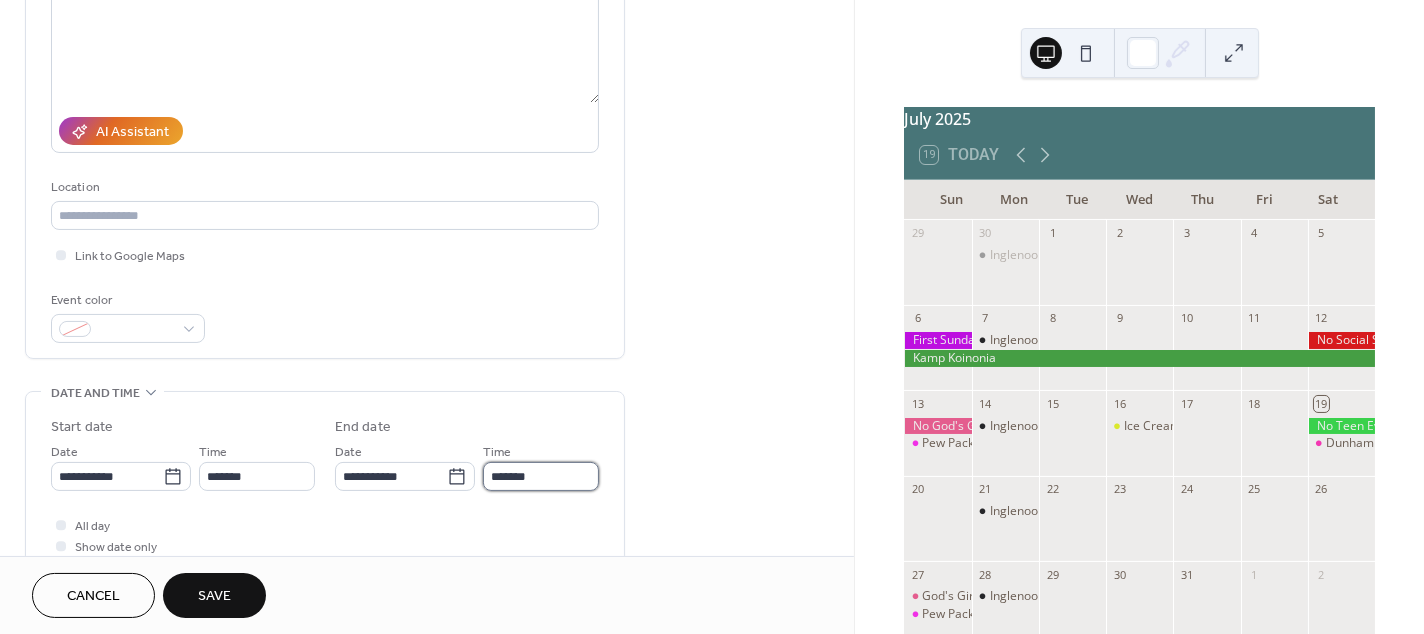 click on "*******" at bounding box center [541, 476] 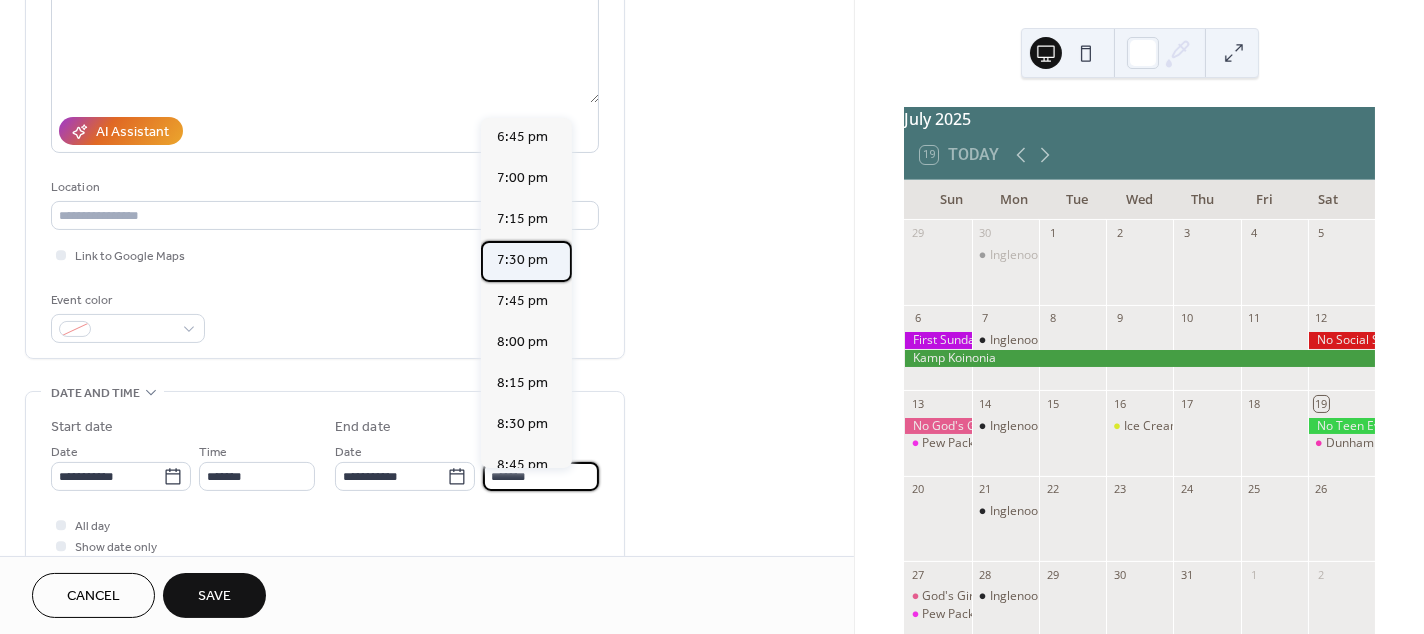 click on "7:30 pm" at bounding box center (522, 261) 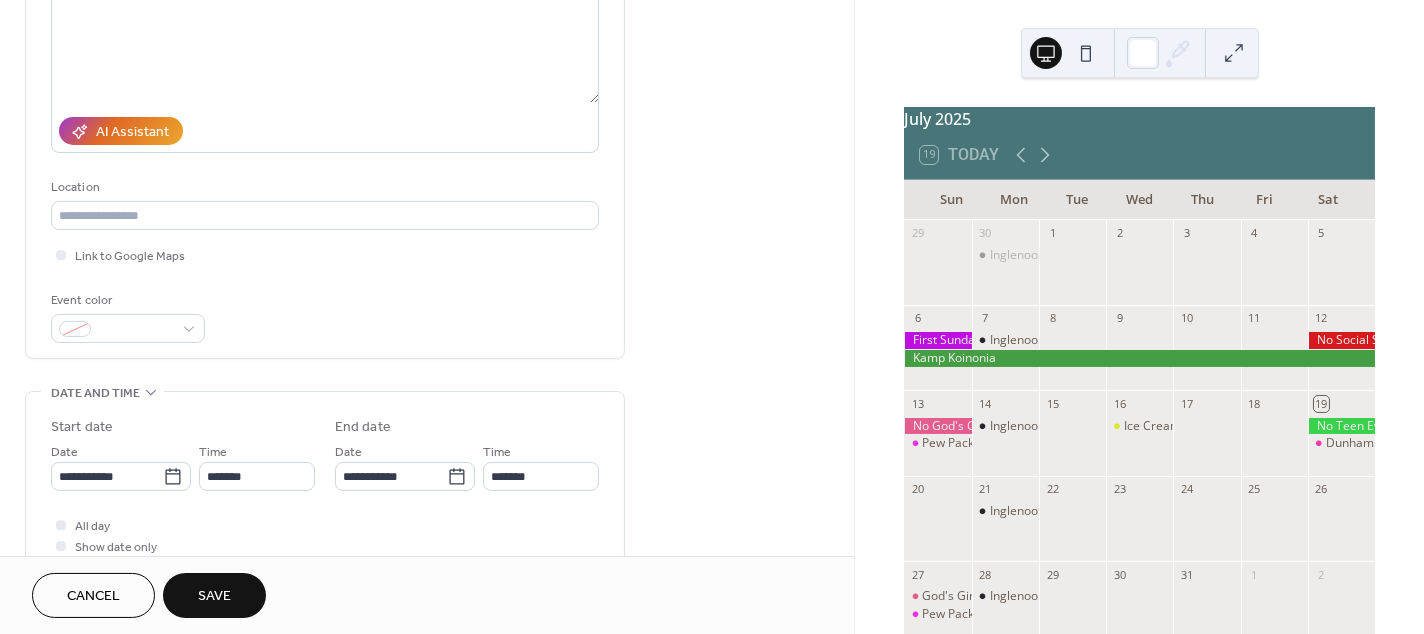 type on "*******" 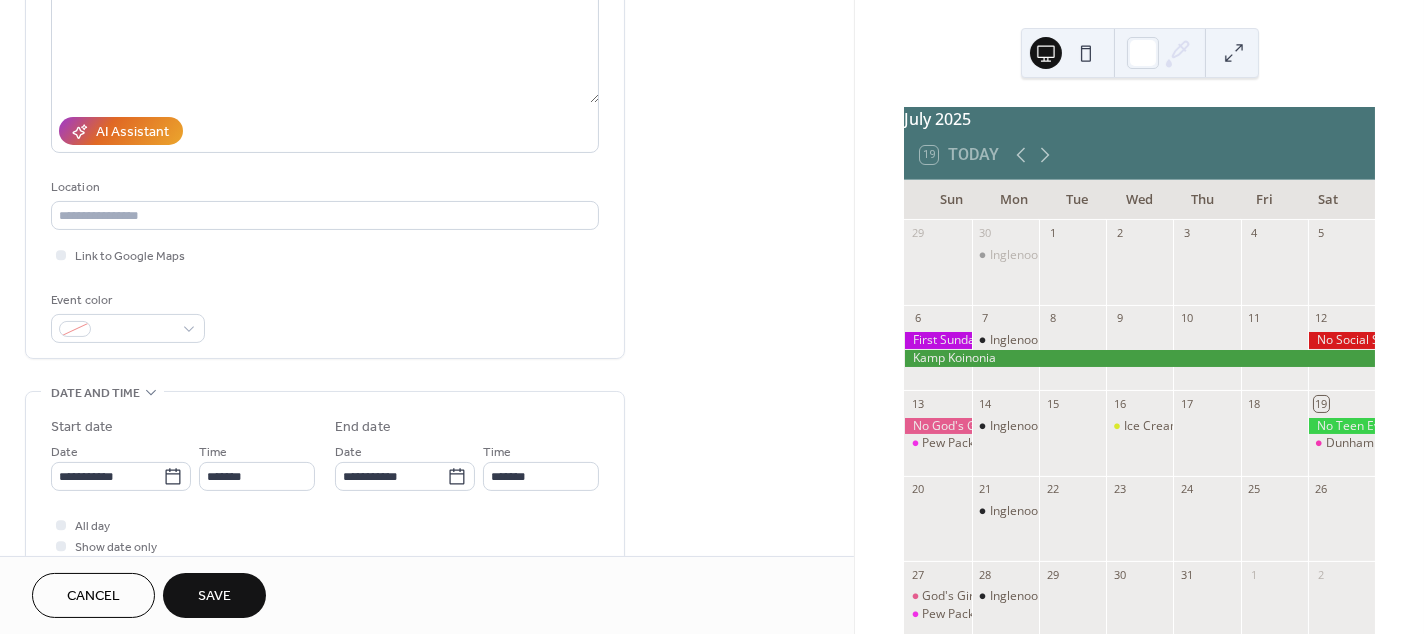 click on "**********" at bounding box center (427, 460) 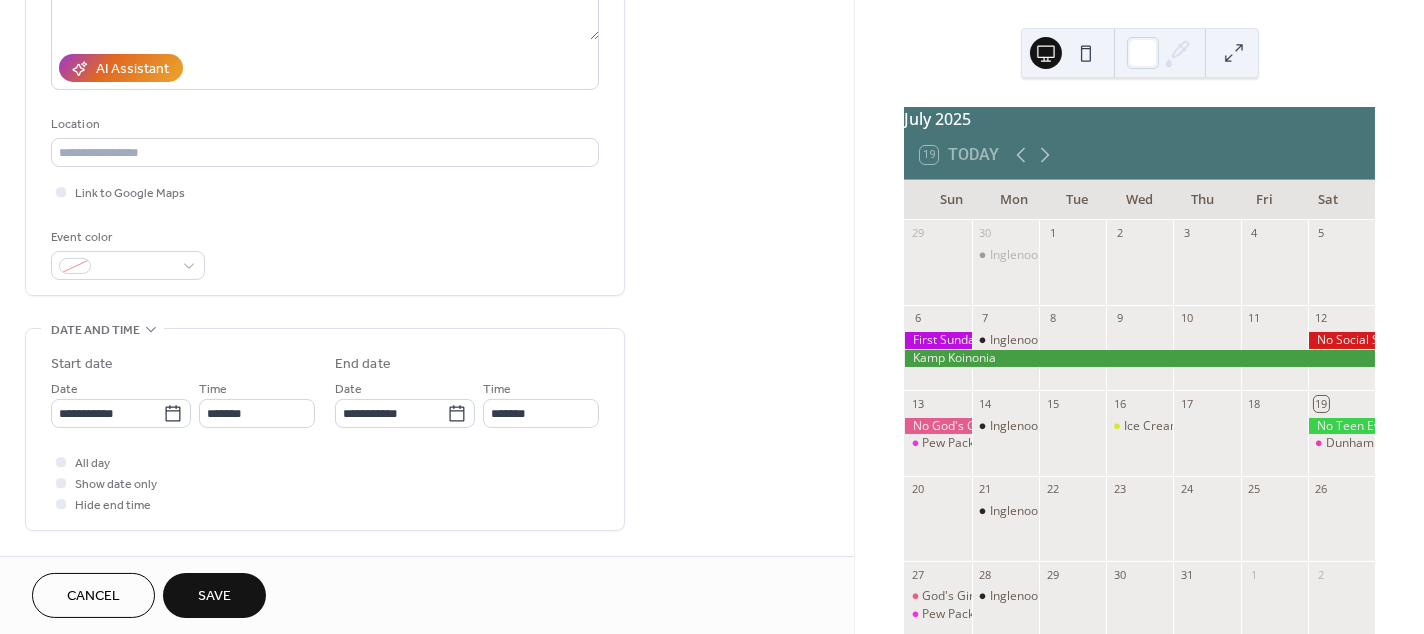 scroll, scrollTop: 324, scrollLeft: 0, axis: vertical 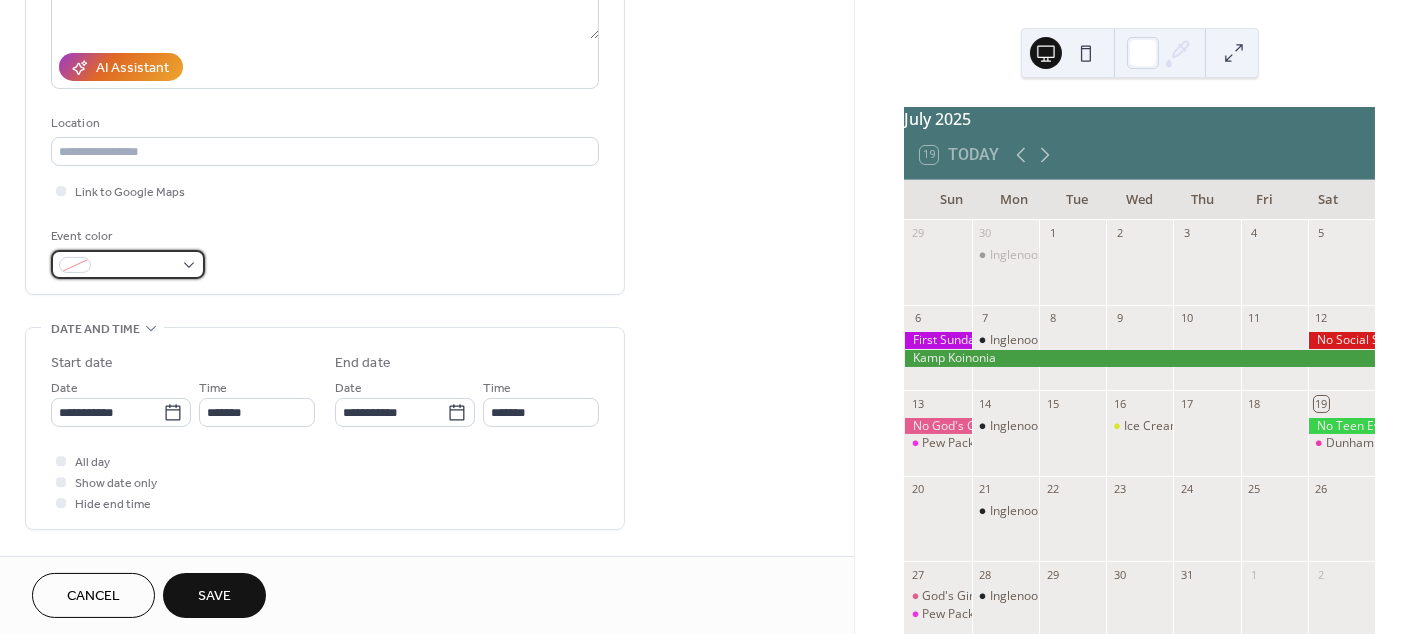 click at bounding box center [128, 264] 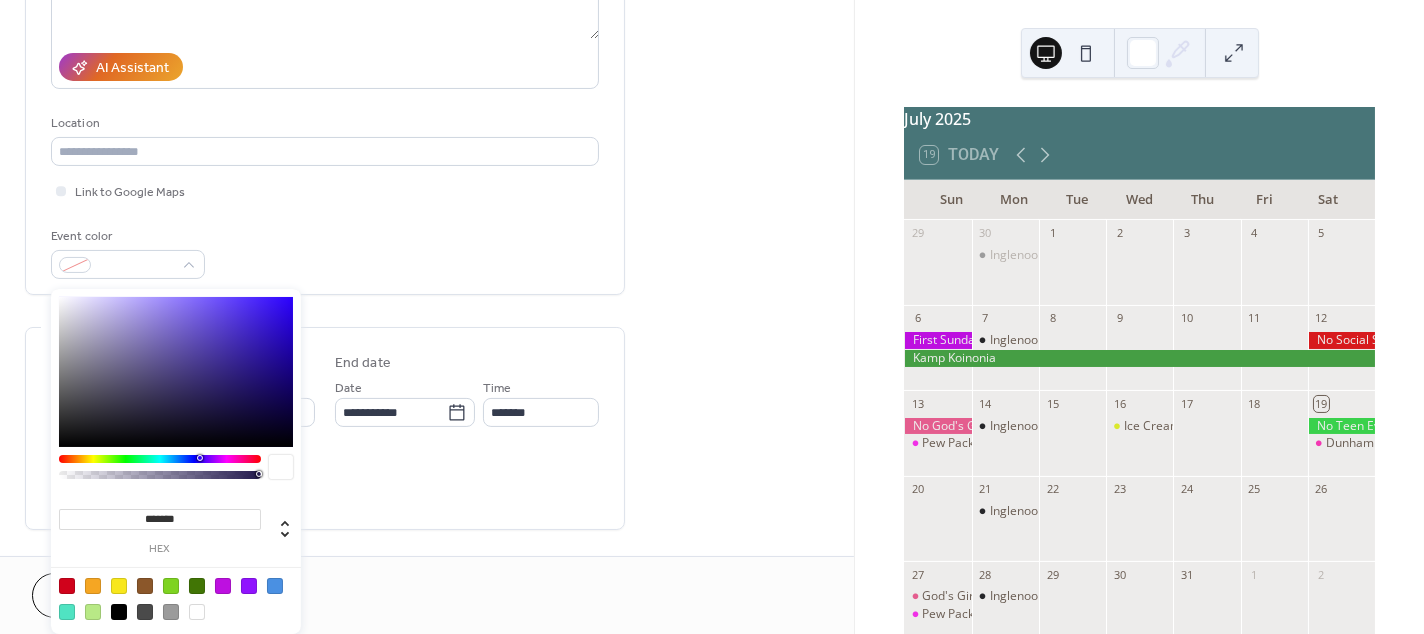 type on "*******" 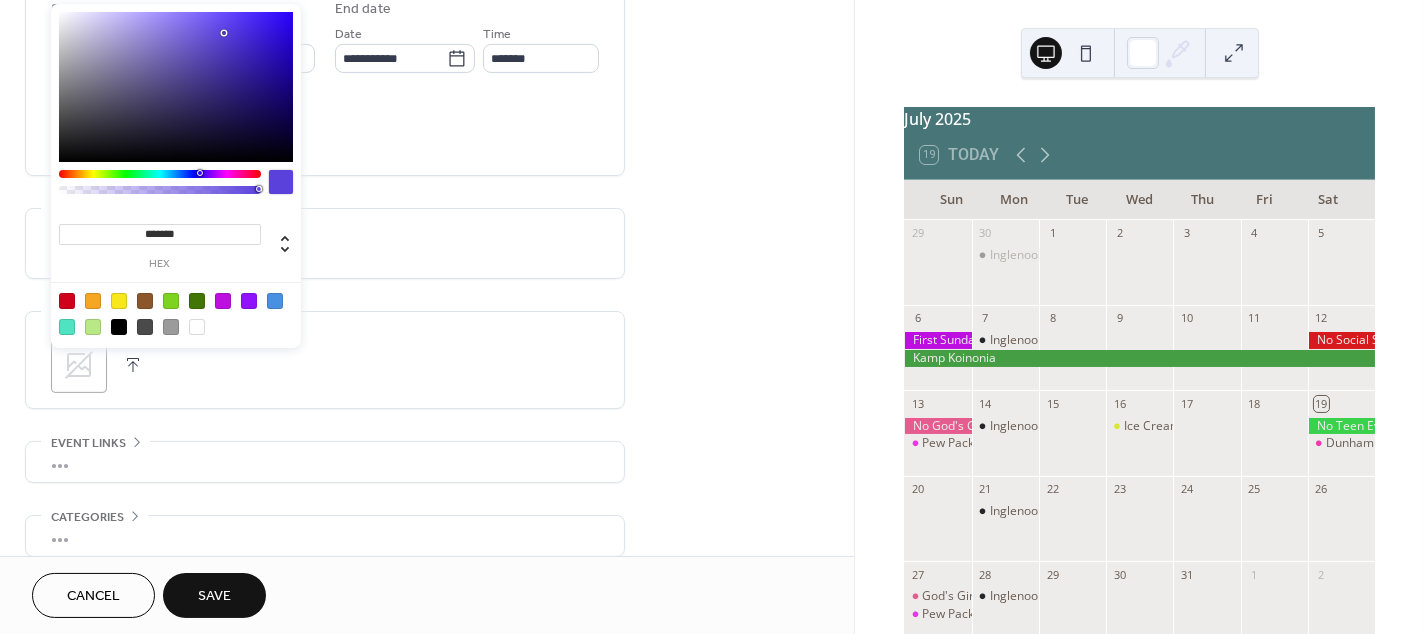 scroll, scrollTop: 713, scrollLeft: 0, axis: vertical 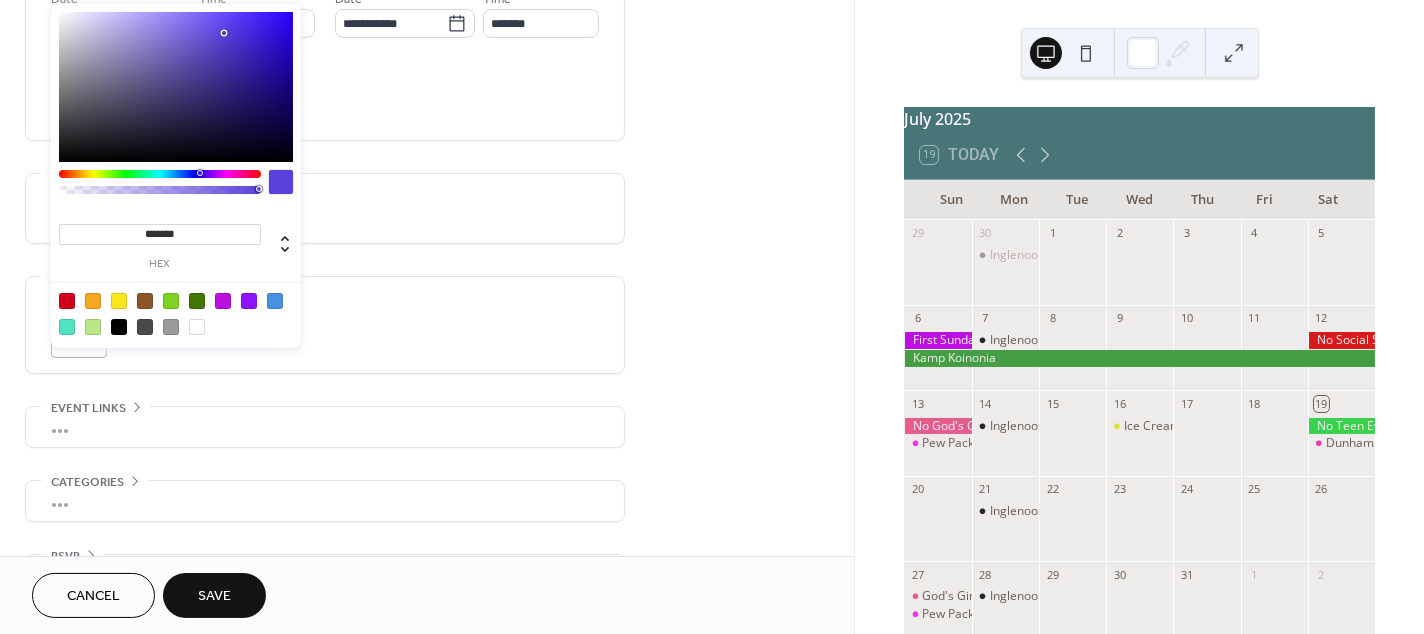 click on "Save" at bounding box center (214, 597) 